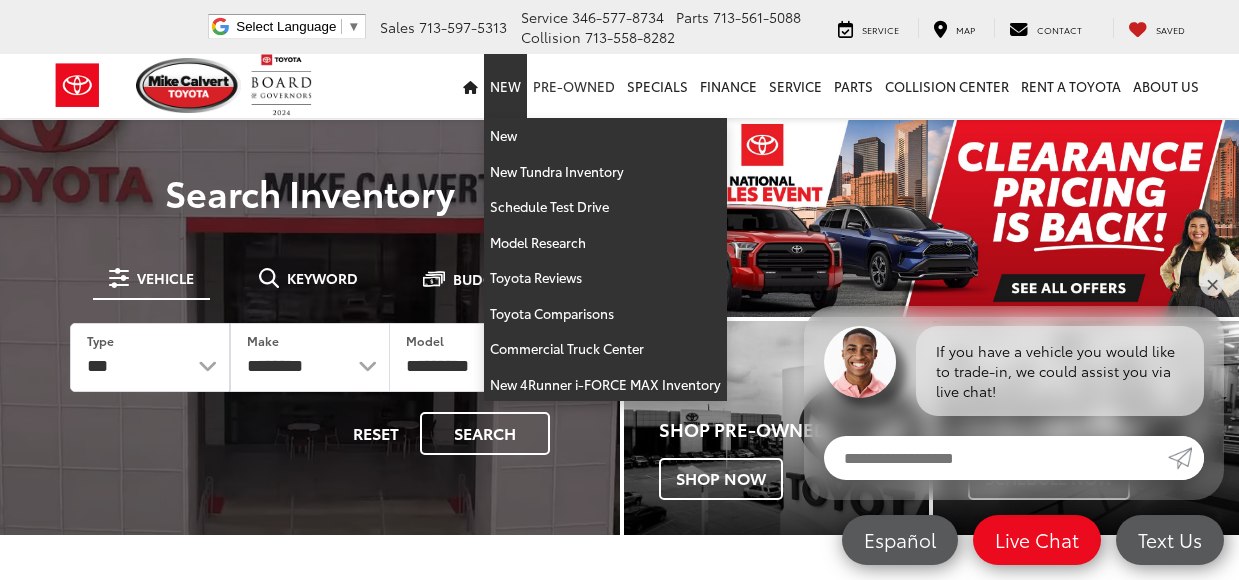 scroll, scrollTop: 0, scrollLeft: 0, axis: both 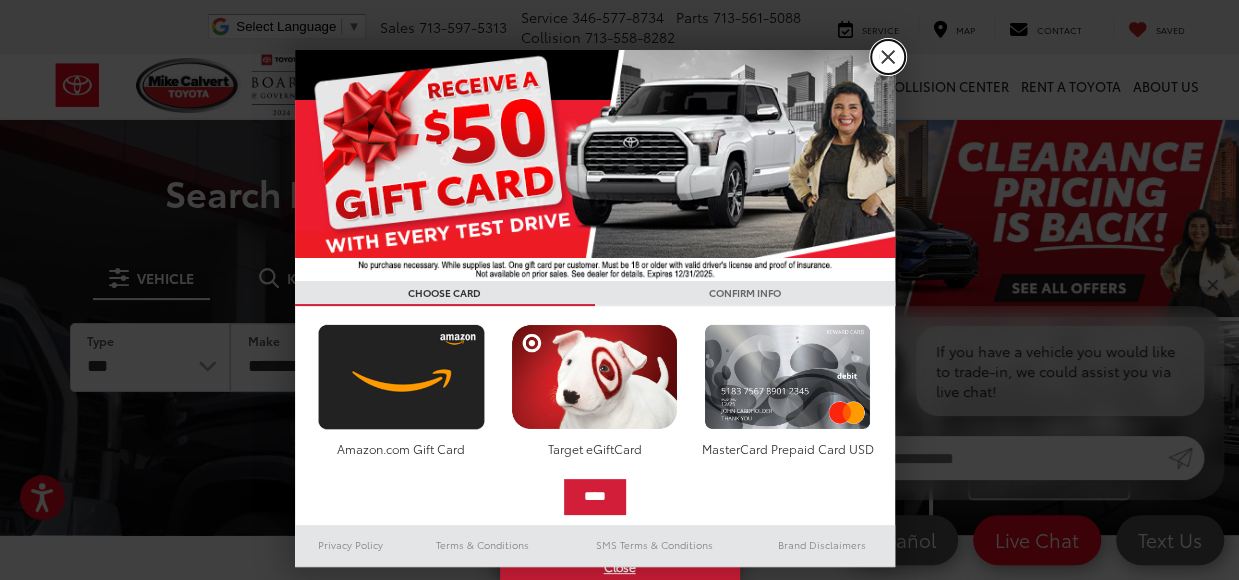 click on "X" at bounding box center [888, 57] 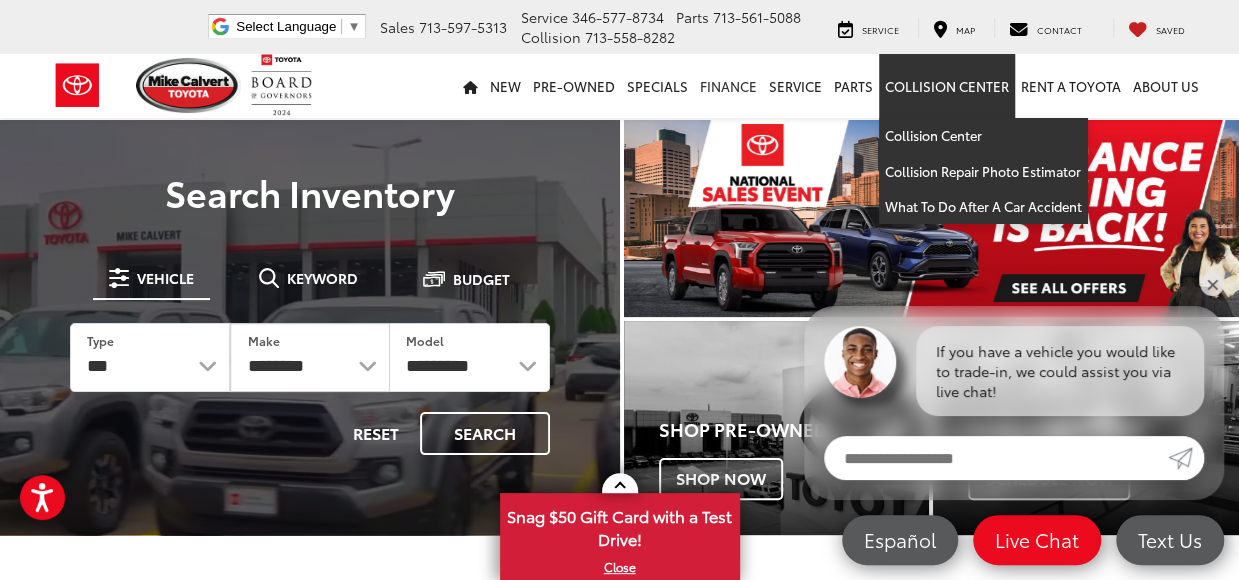 scroll, scrollTop: 0, scrollLeft: 0, axis: both 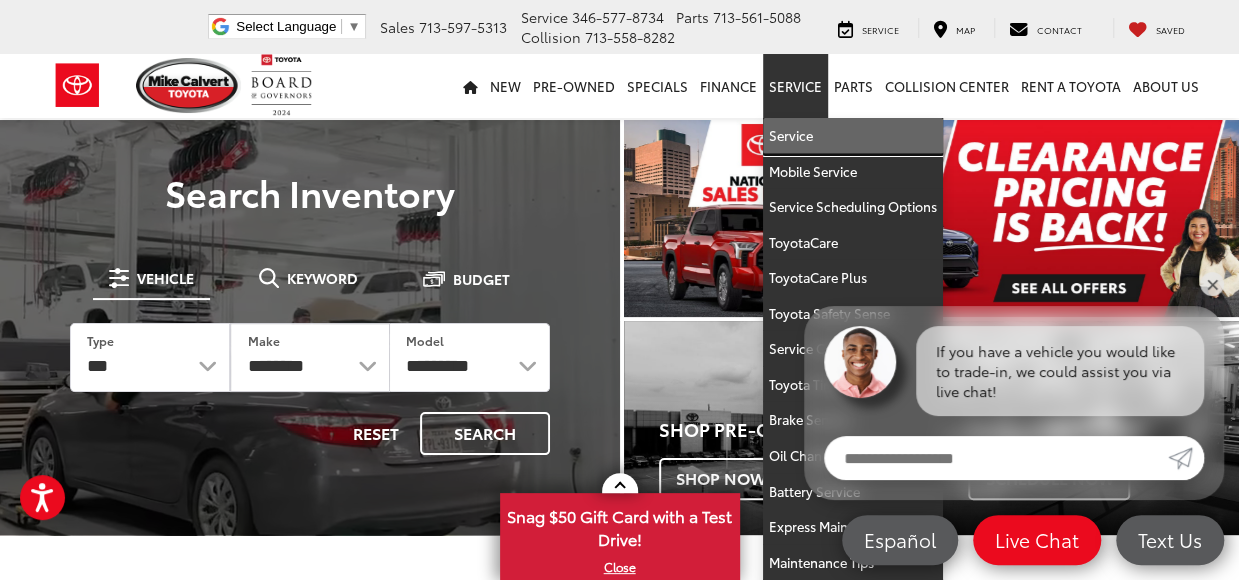 click on "Service" at bounding box center (853, 136) 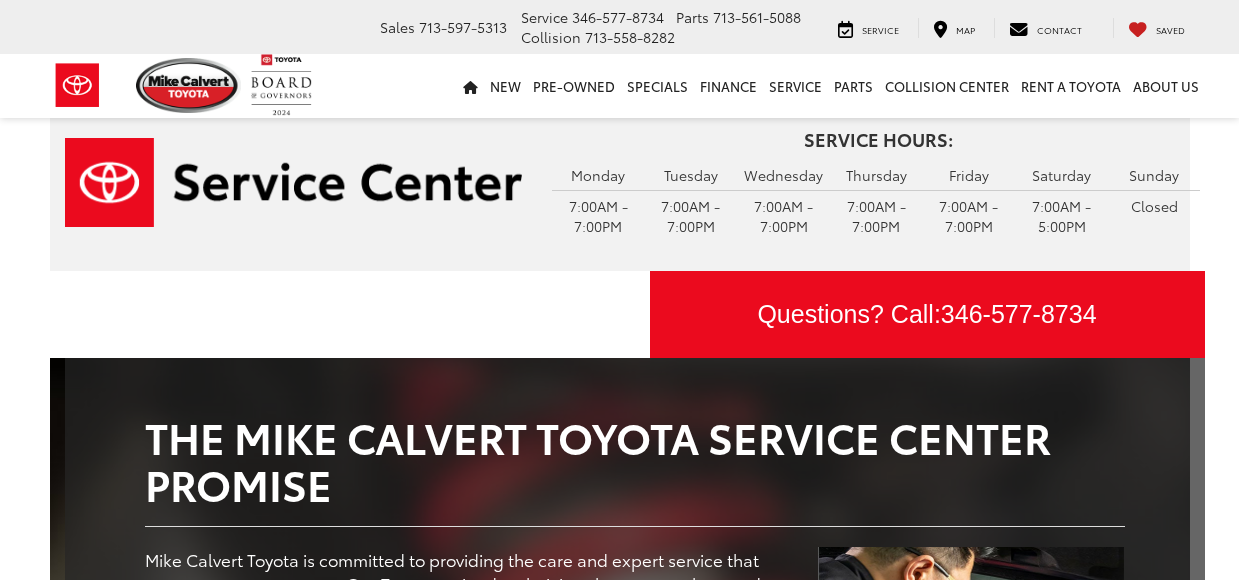 scroll, scrollTop: 0, scrollLeft: 0, axis: both 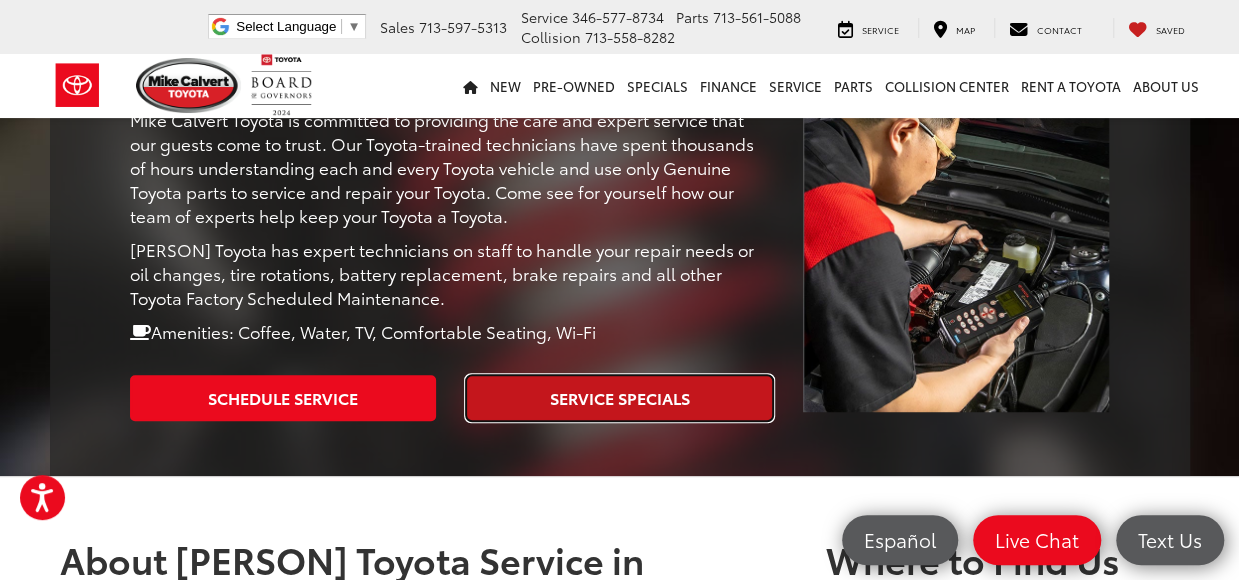 click on "Service Specials" at bounding box center (619, 397) 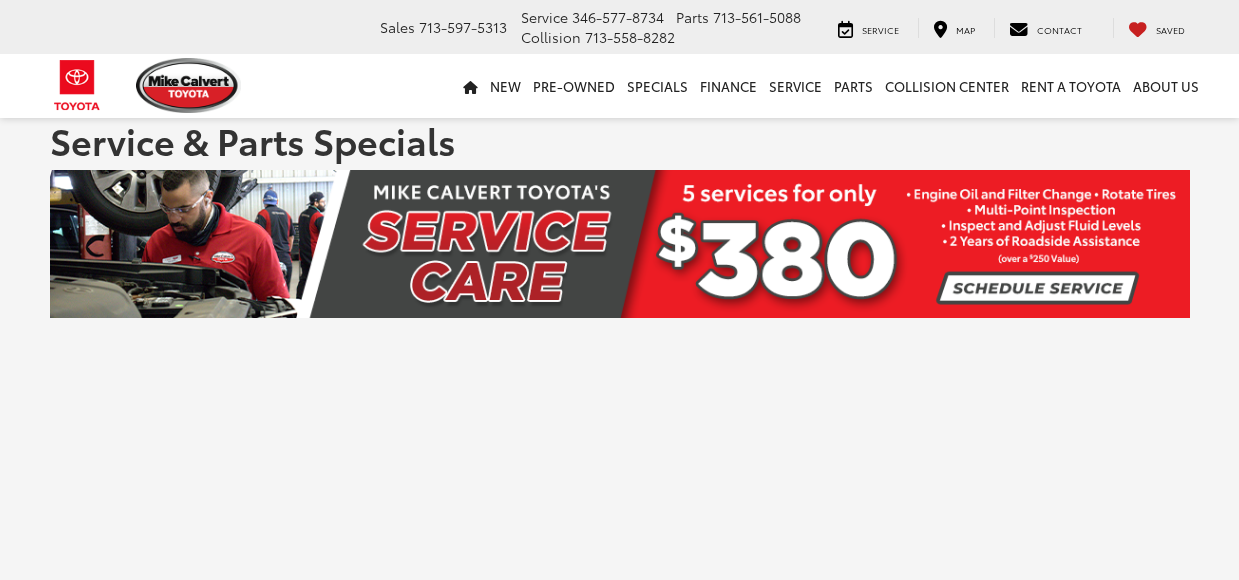 scroll, scrollTop: 0, scrollLeft: 0, axis: both 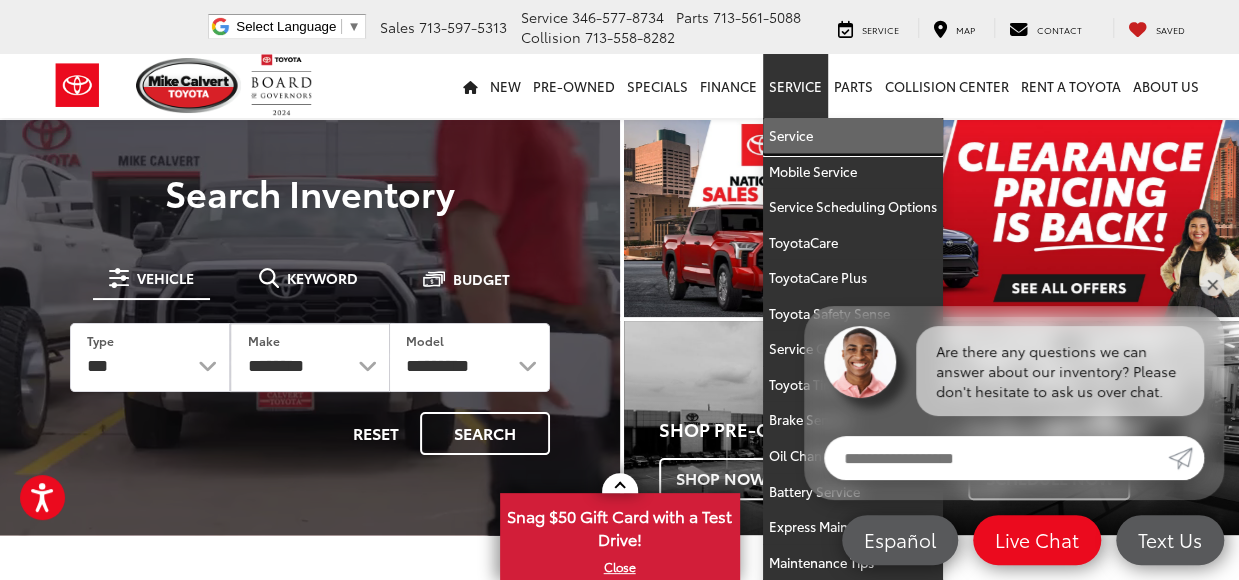 click on "Service" at bounding box center (853, 136) 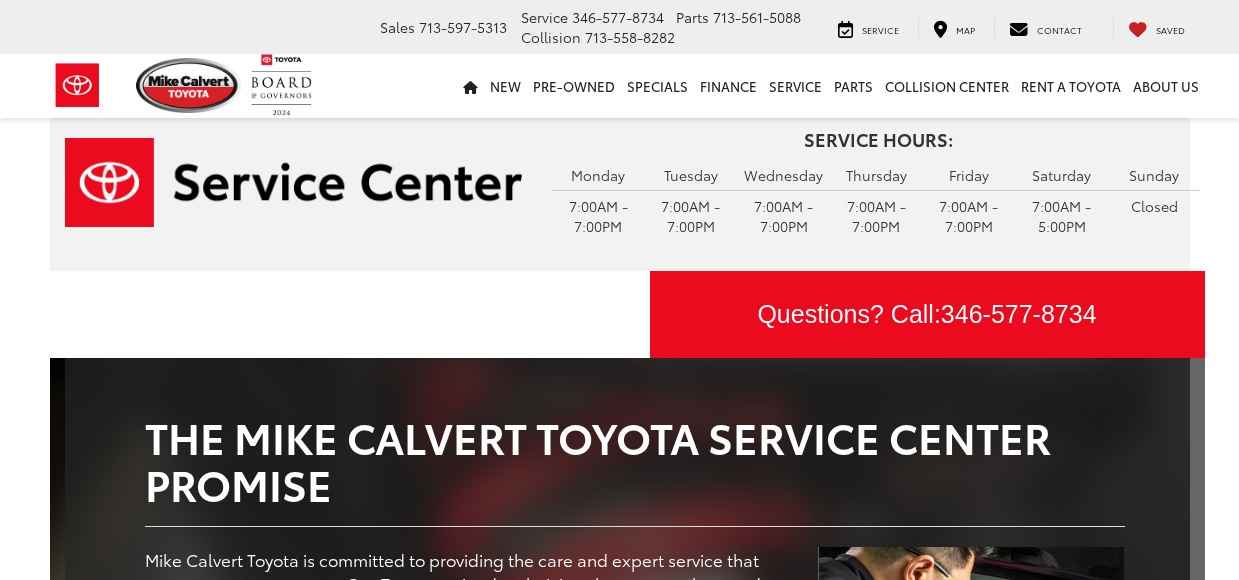 scroll, scrollTop: 0, scrollLeft: 0, axis: both 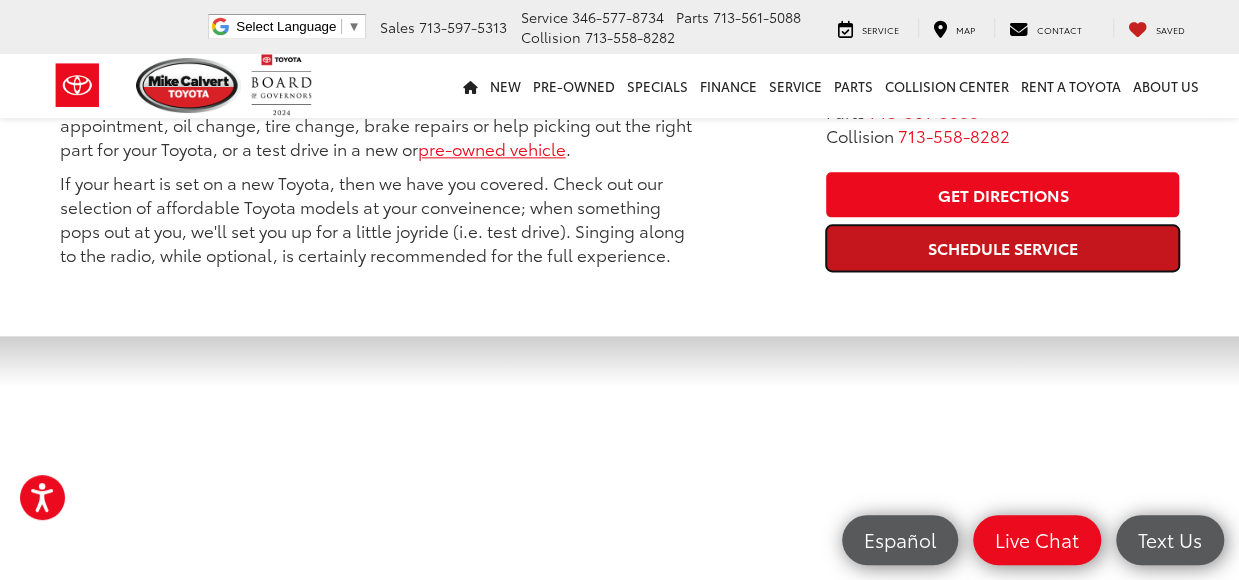 click on "Schedule Service" at bounding box center [1002, 247] 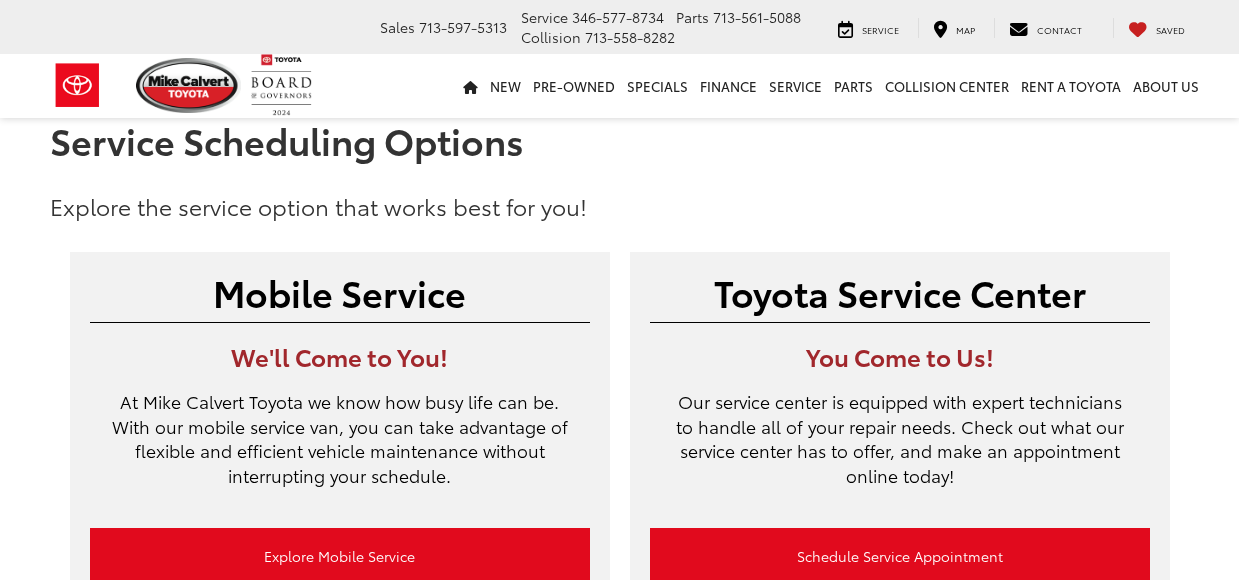 scroll, scrollTop: 0, scrollLeft: 0, axis: both 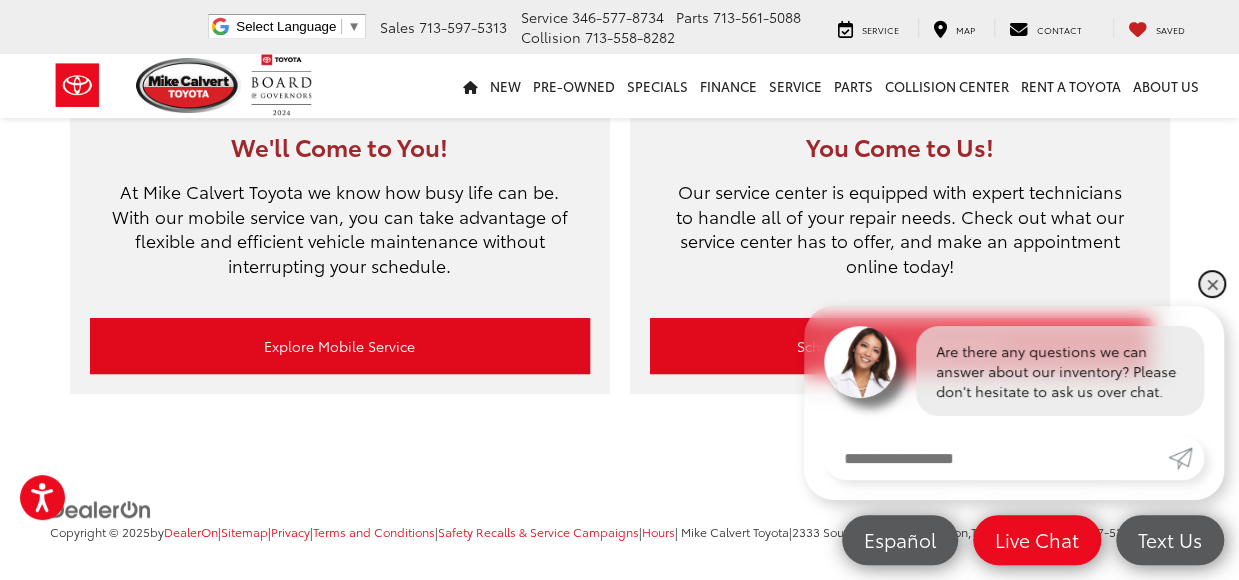 click on "✕" at bounding box center (1212, 284) 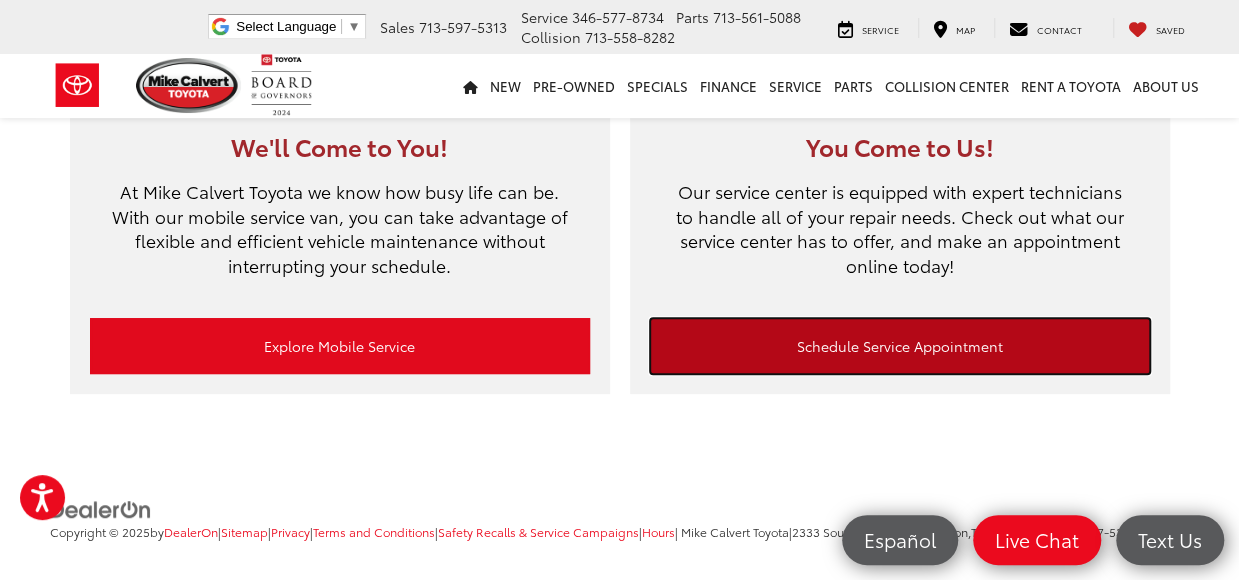 click on "Schedule Service Appointment" at bounding box center [900, 346] 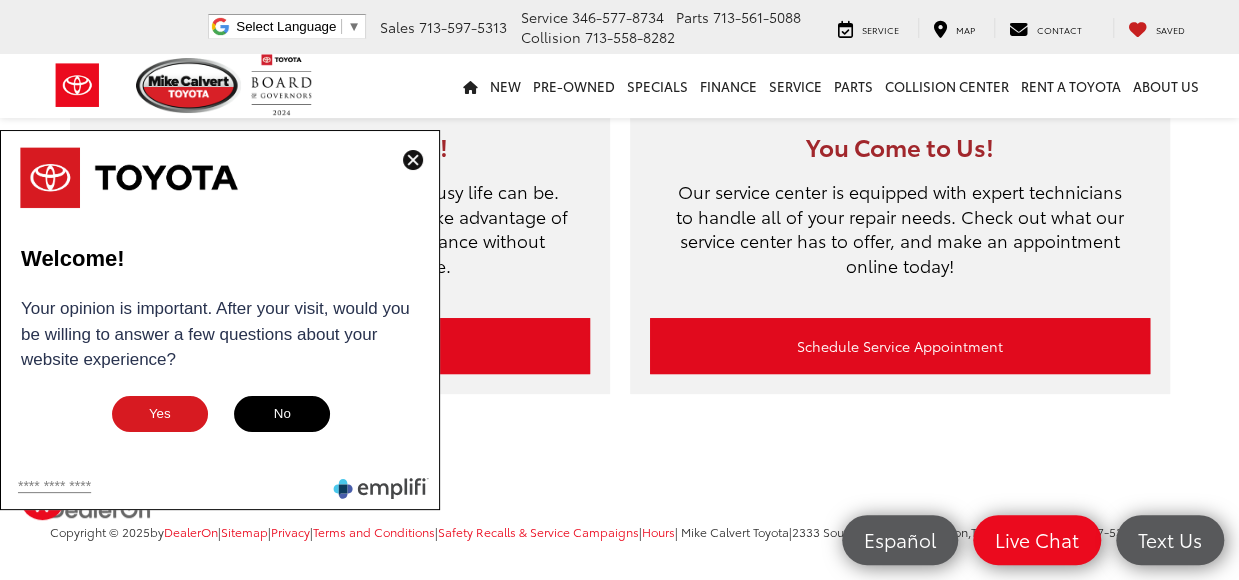 click on "No" at bounding box center (282, 414) 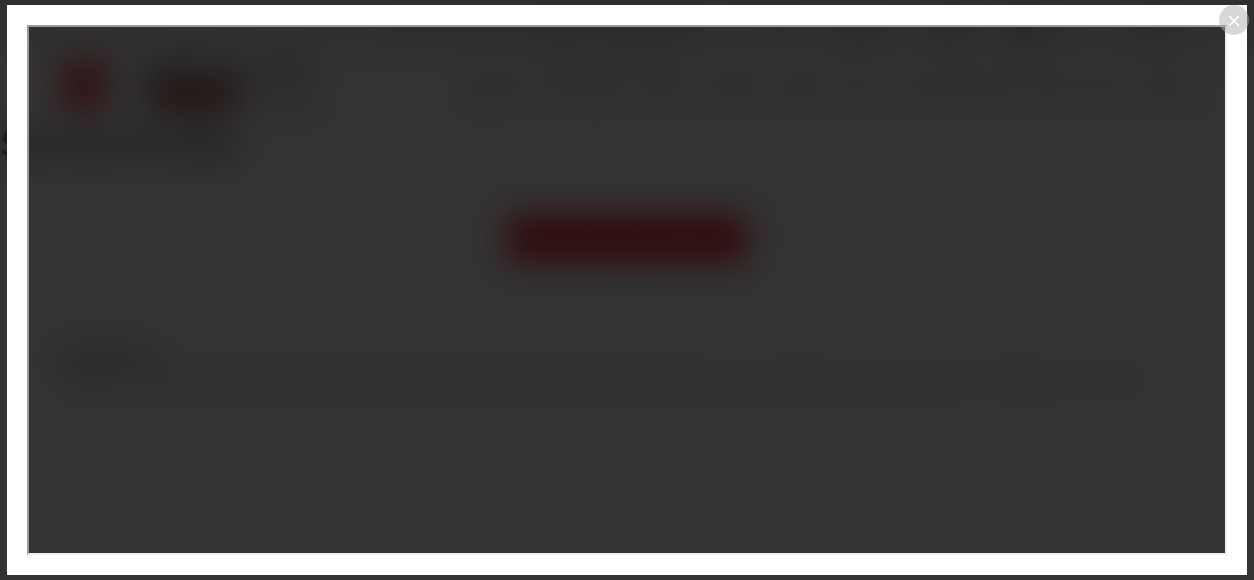 scroll, scrollTop: 0, scrollLeft: 0, axis: both 